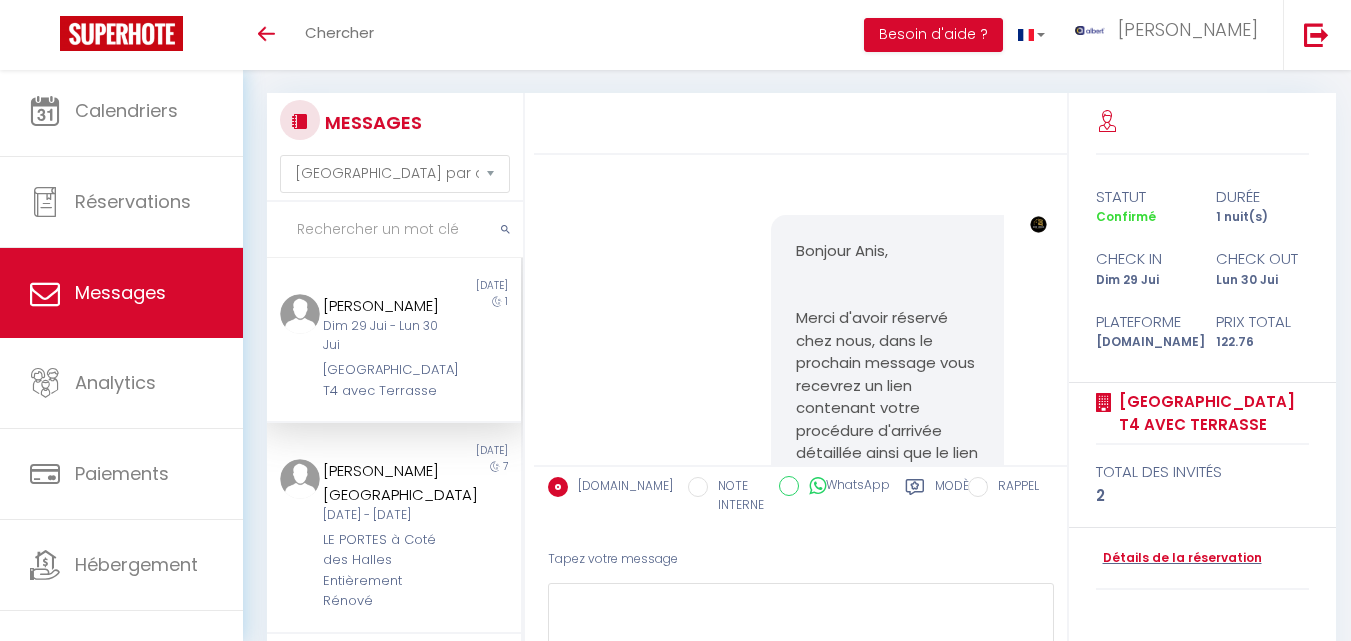 select on "message" 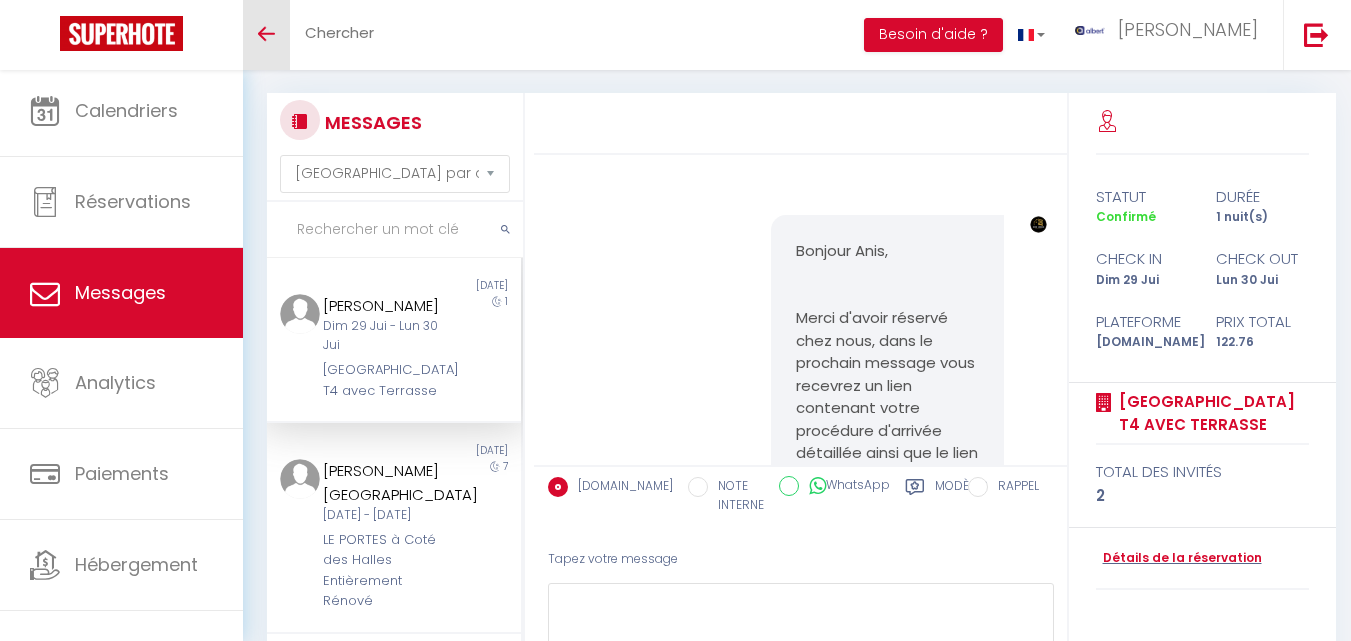 scroll, scrollTop: 0, scrollLeft: 0, axis: both 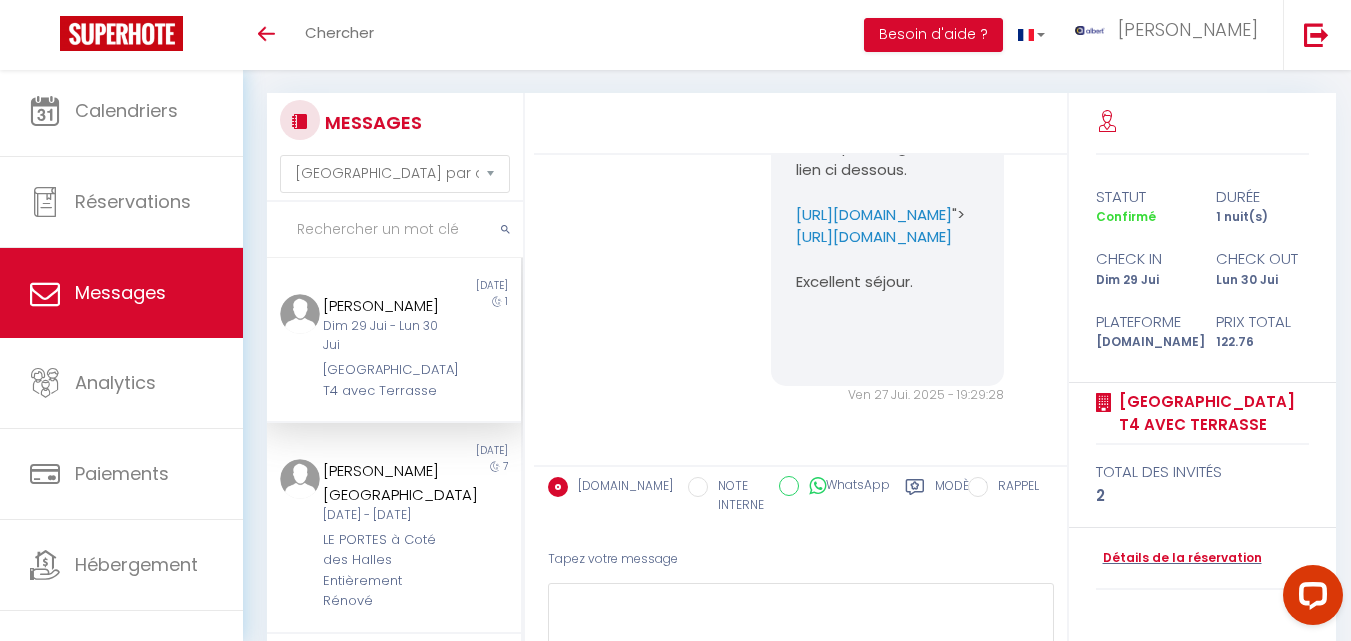 click at bounding box center [395, 230] 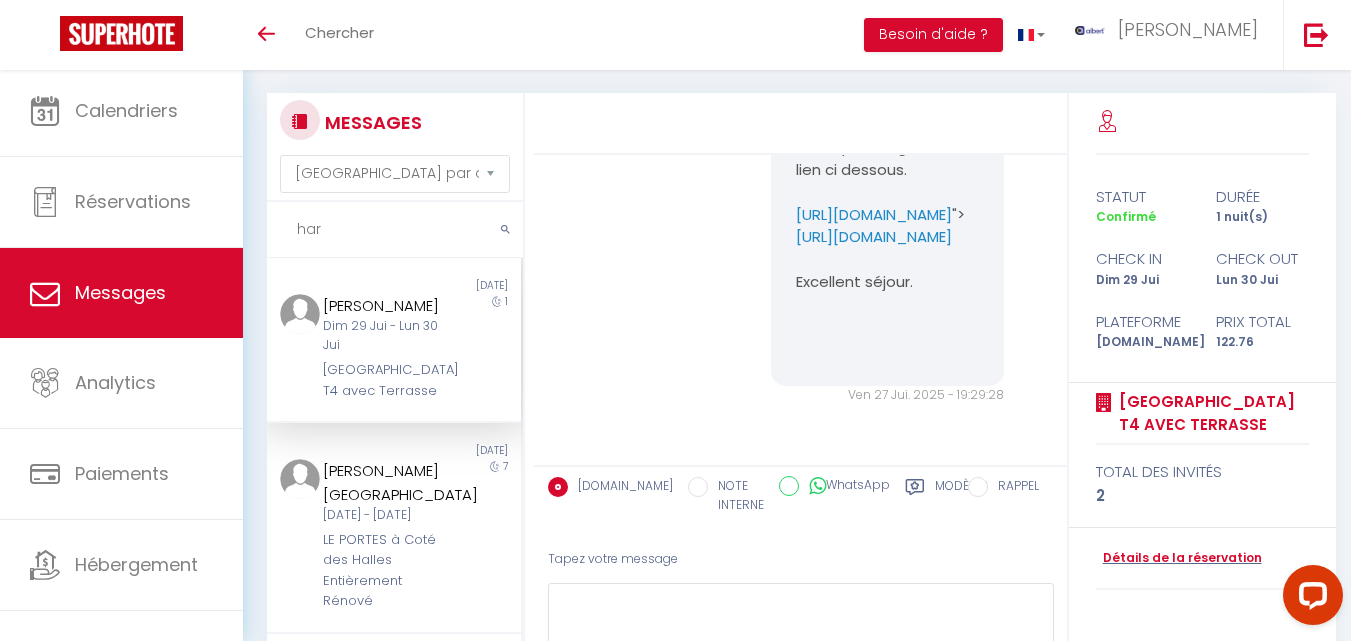 type on "ha" 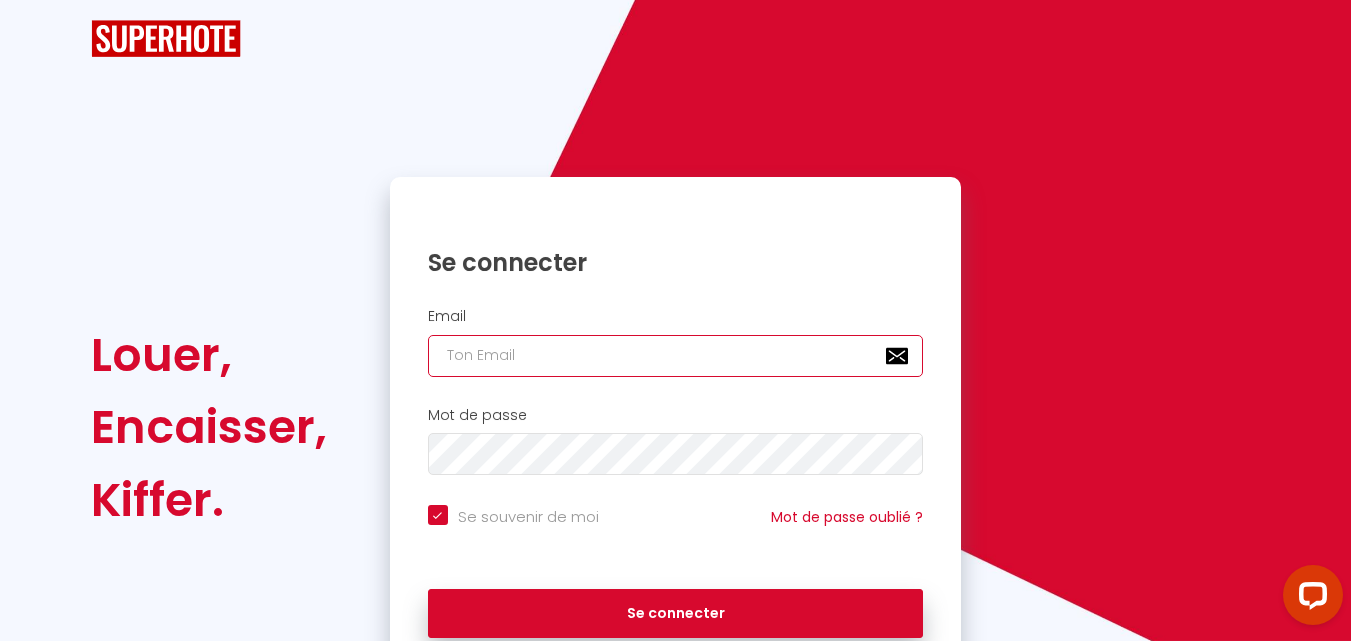type on "[EMAIL_ADDRESS][DOMAIN_NAME]" 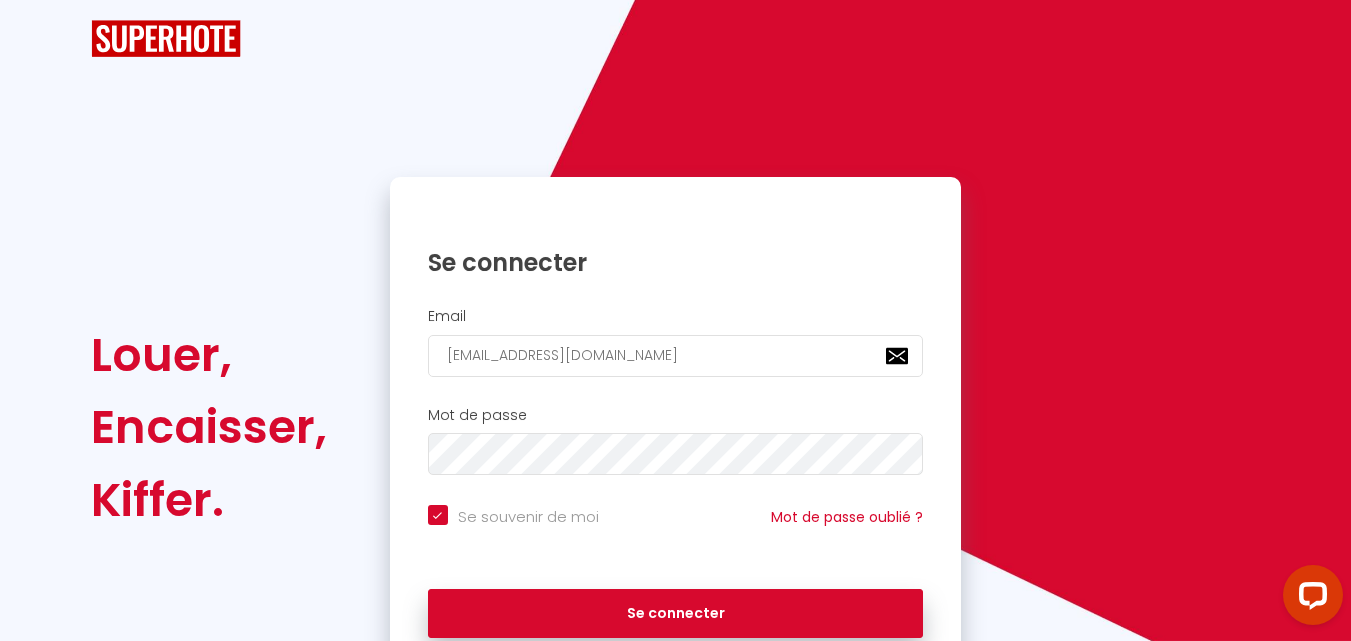 checkbox on "true" 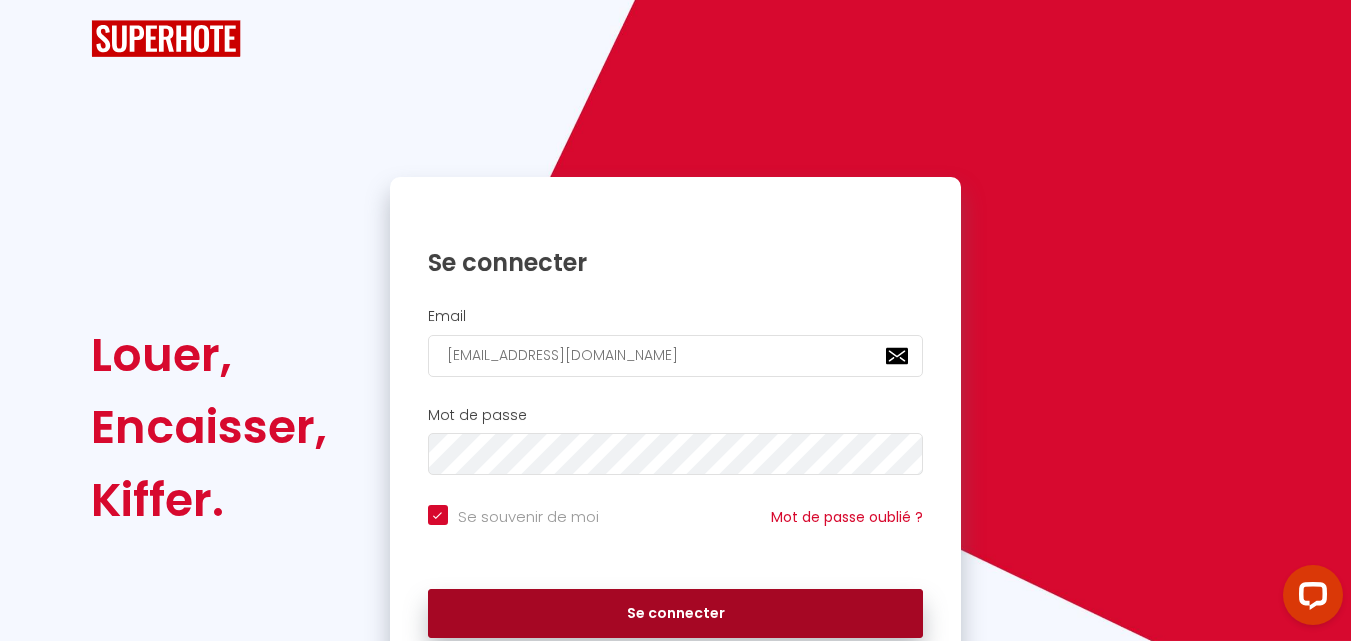 click on "Se connecter" at bounding box center (676, 614) 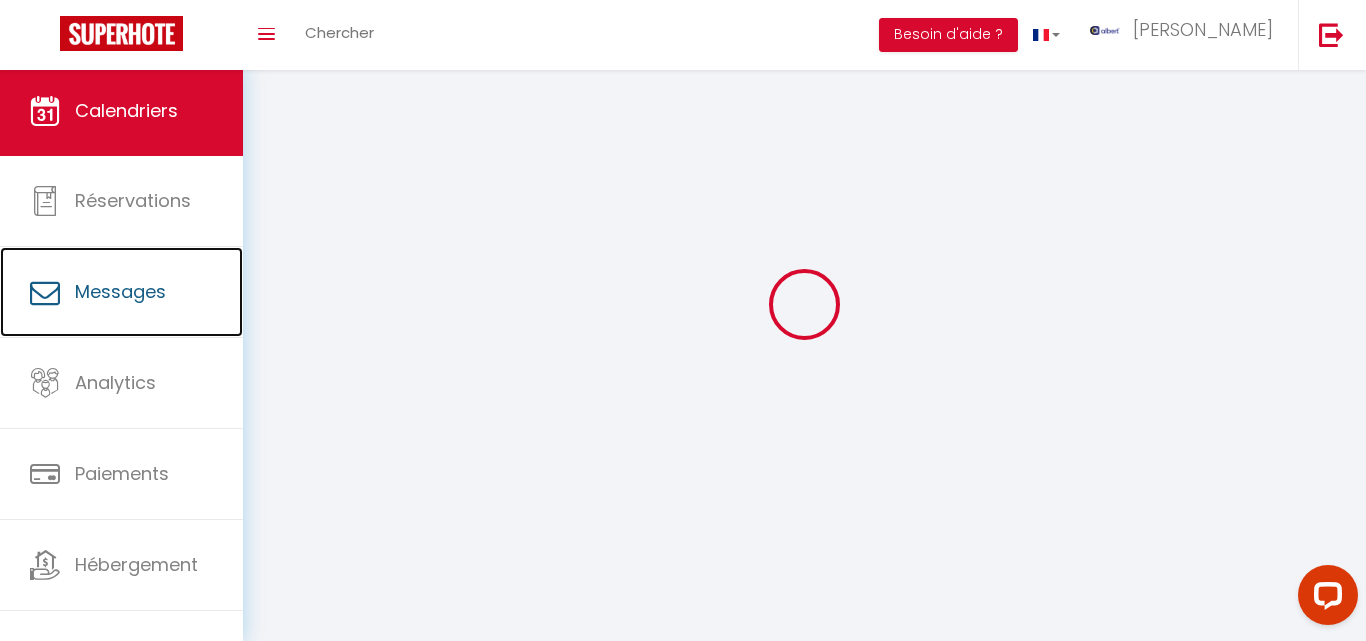 click on "Messages" at bounding box center (120, 291) 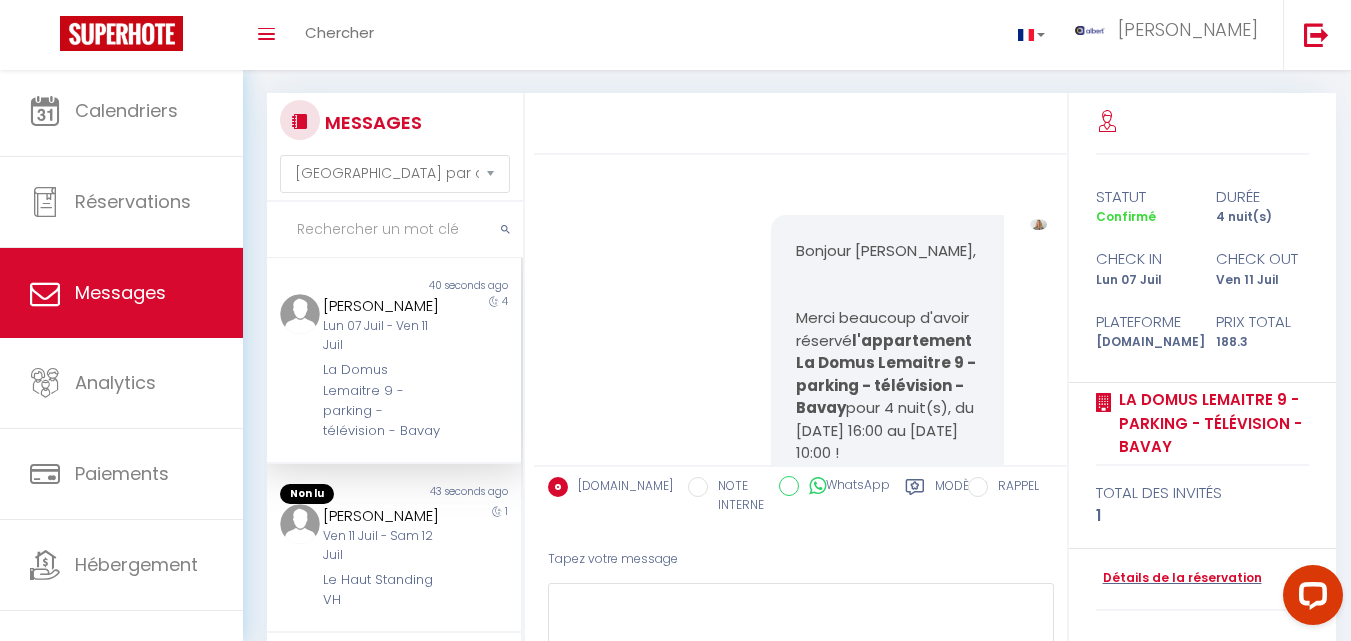 click at bounding box center [395, 230] 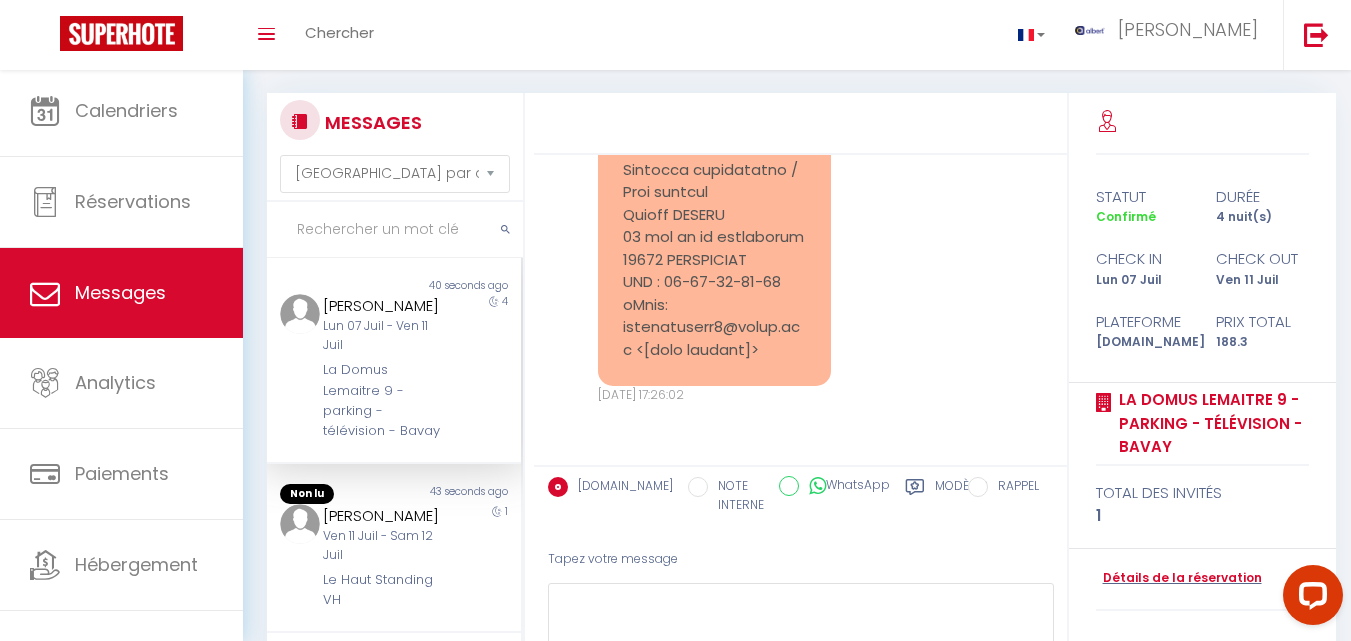 paste on "boulangue" 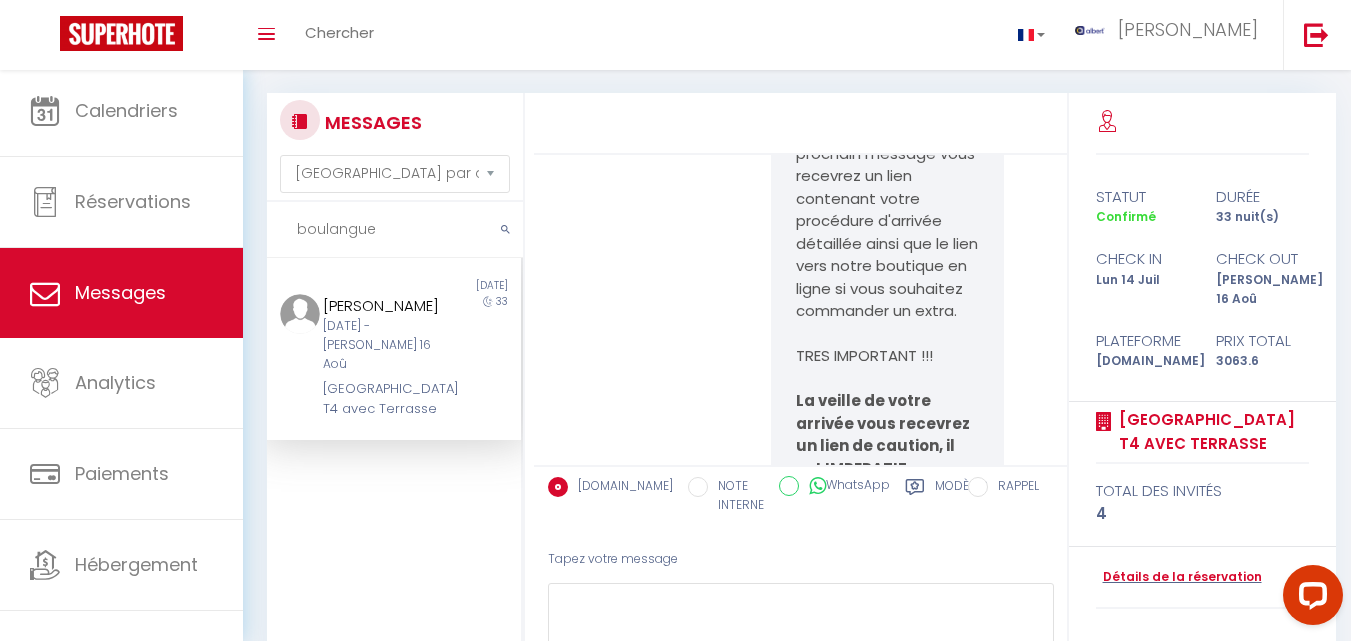 scroll, scrollTop: 900, scrollLeft: 0, axis: vertical 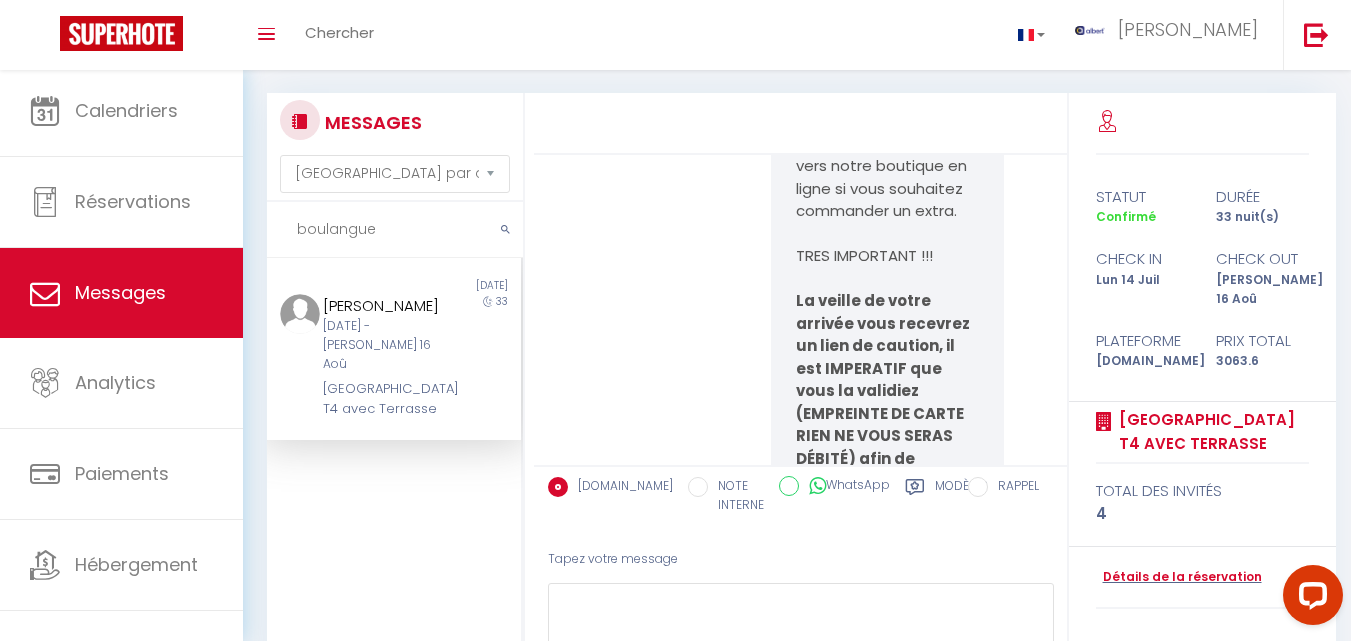 type on "boulangue" 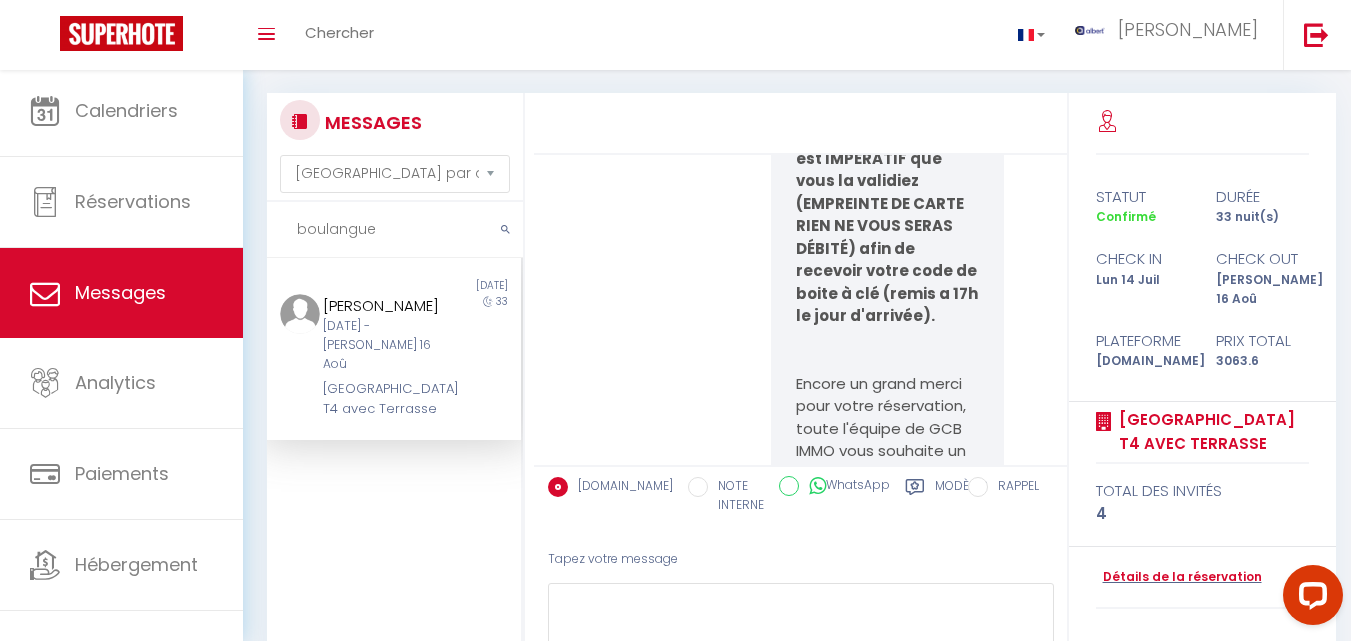 scroll, scrollTop: 1075, scrollLeft: 0, axis: vertical 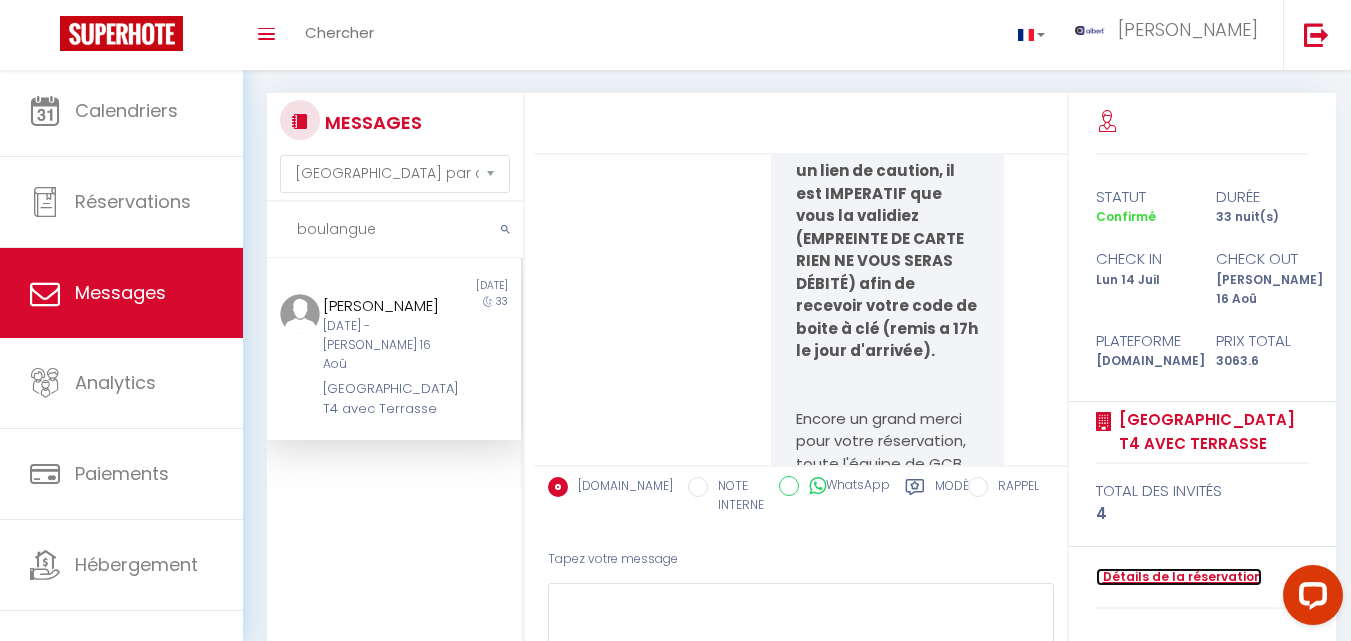 click on "Détails de la réservation" at bounding box center (1179, 577) 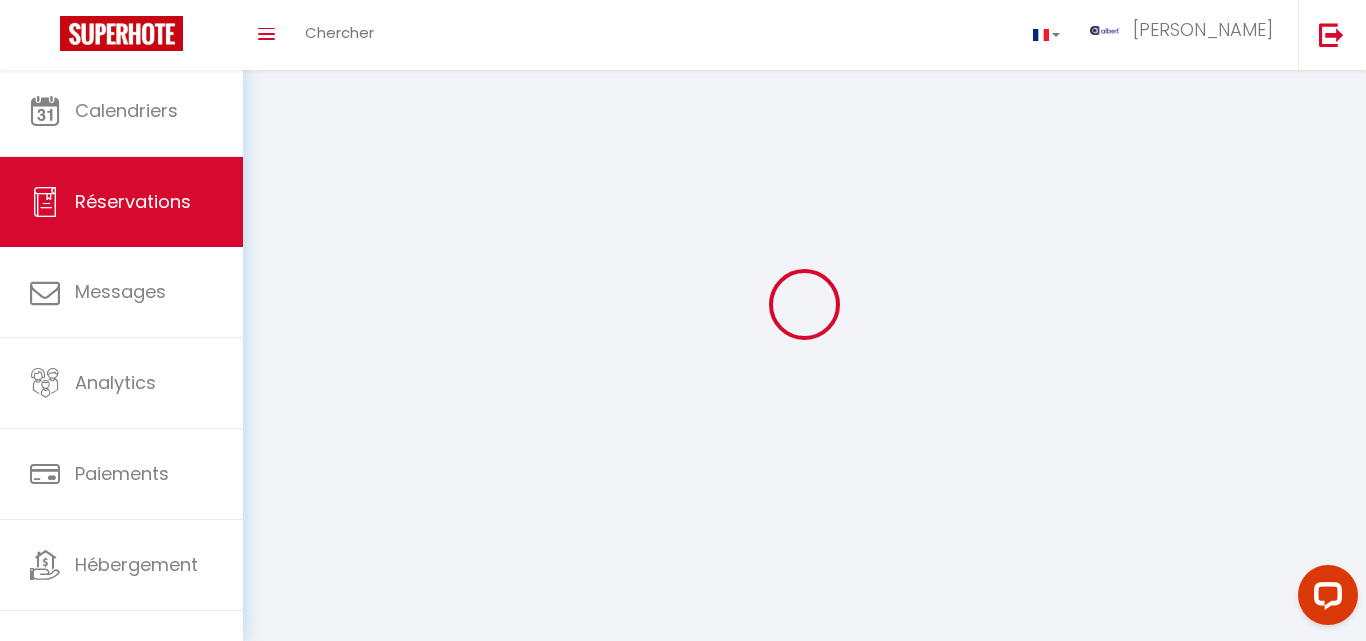 click at bounding box center [804, 304] 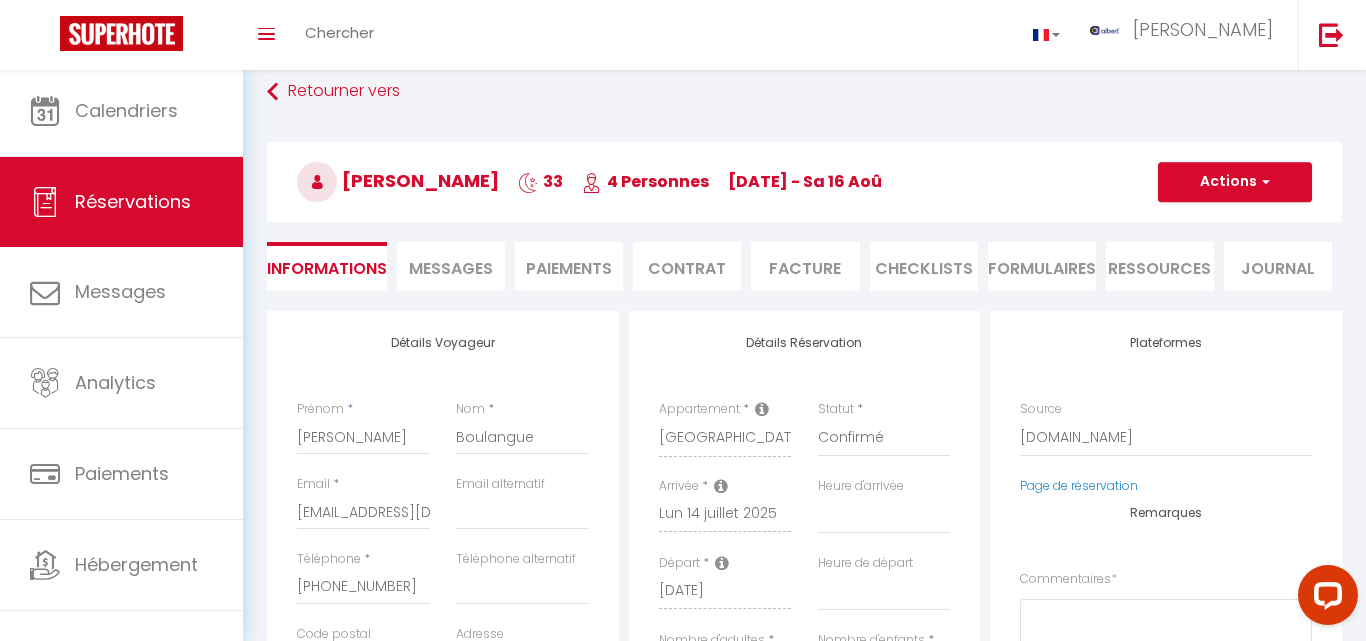 select 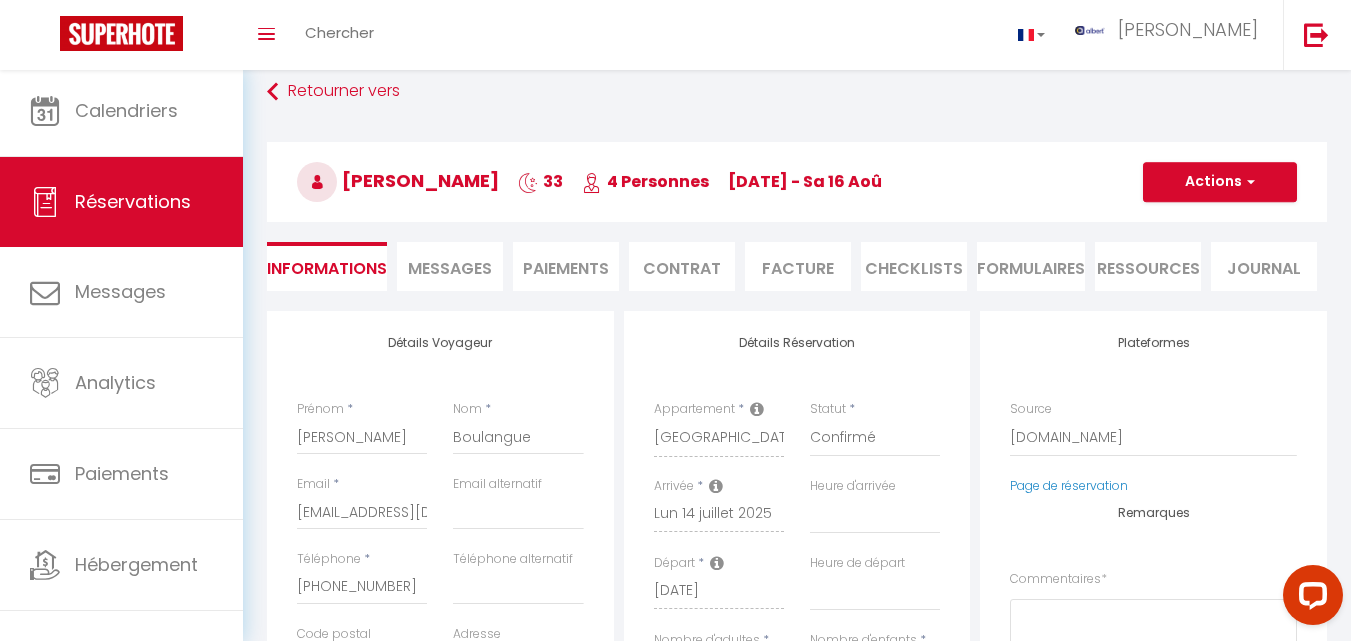 select 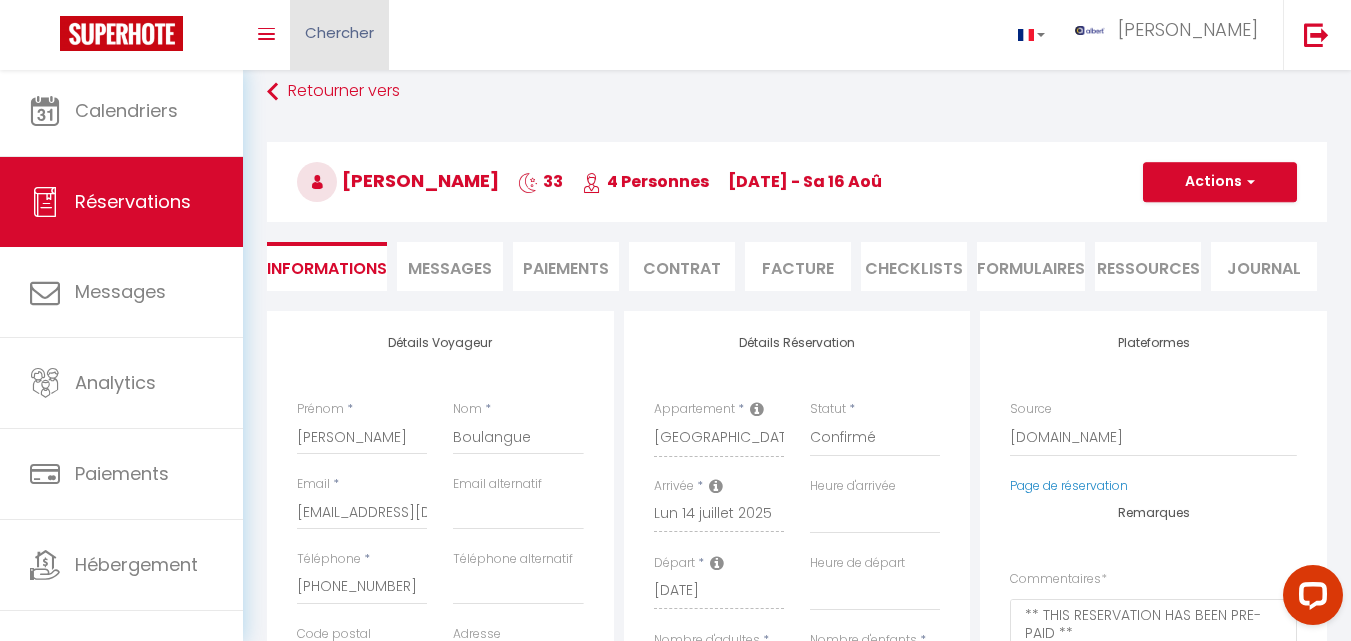 type on "50" 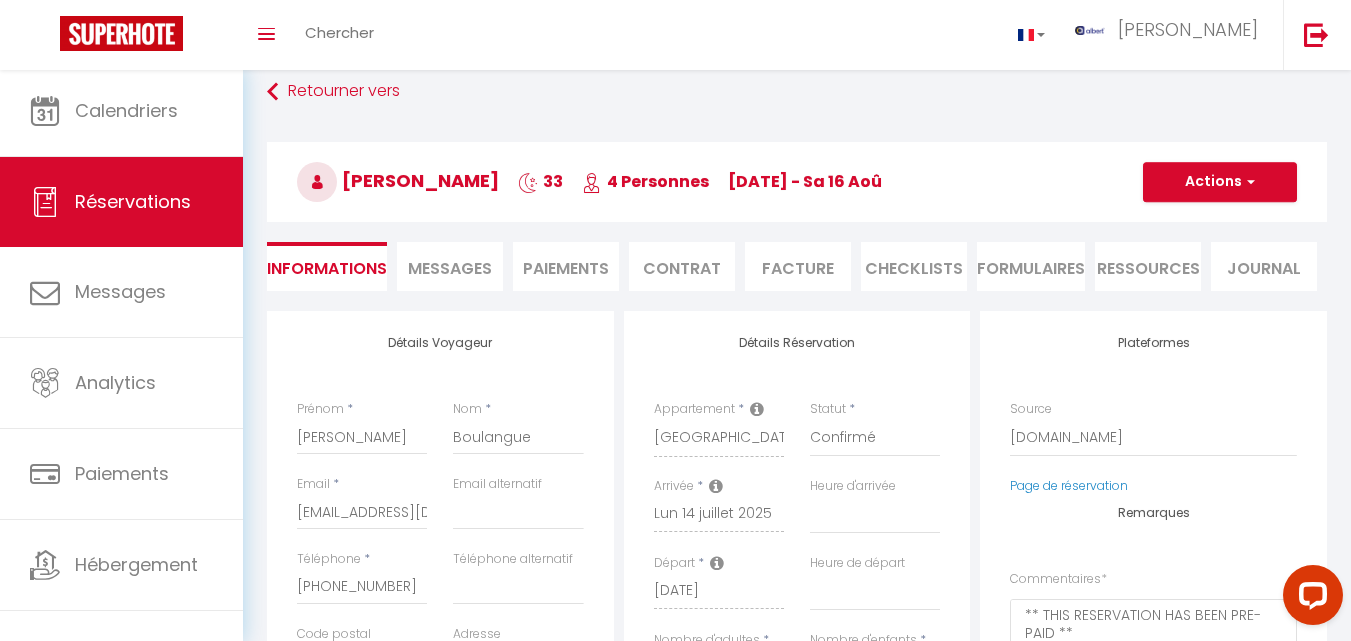 checkbox on "false" 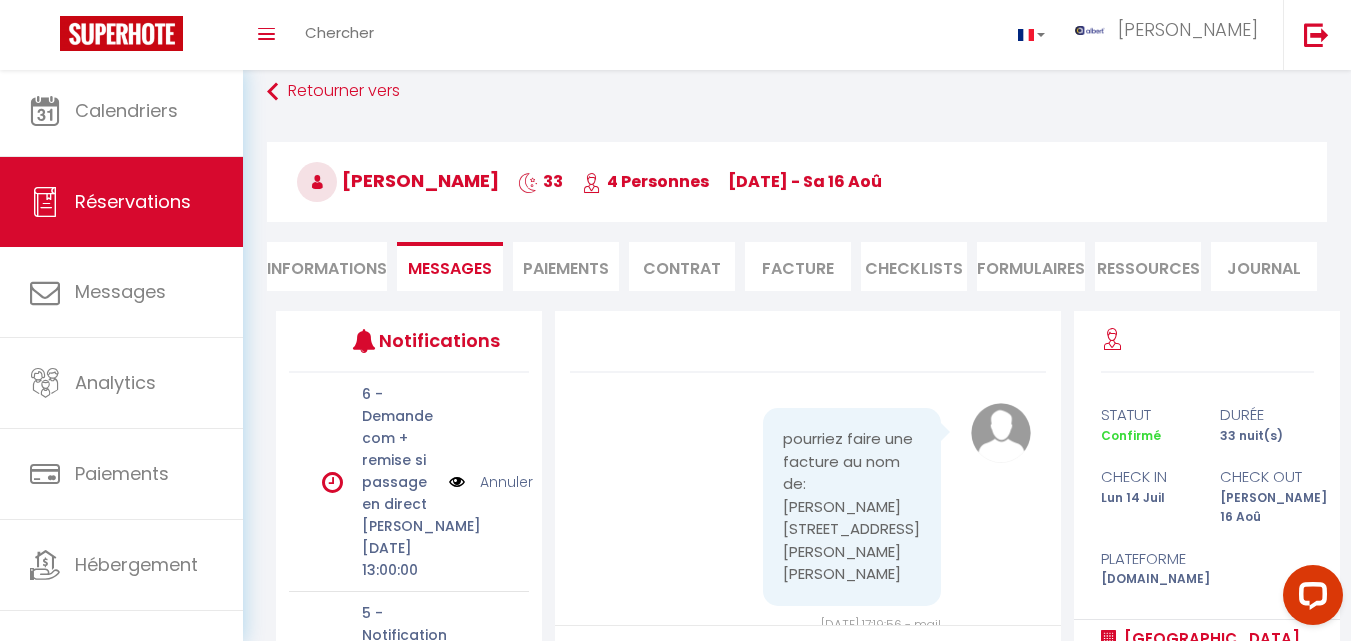 click on "Informations" at bounding box center [327, 266] 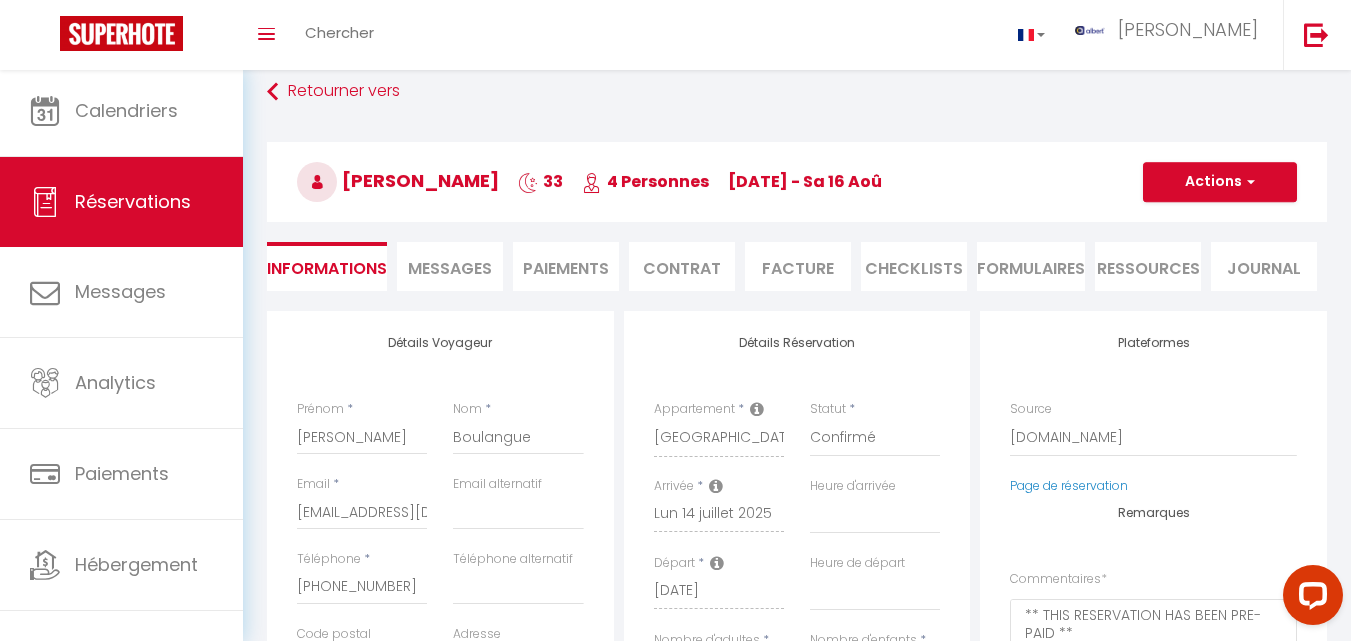 select 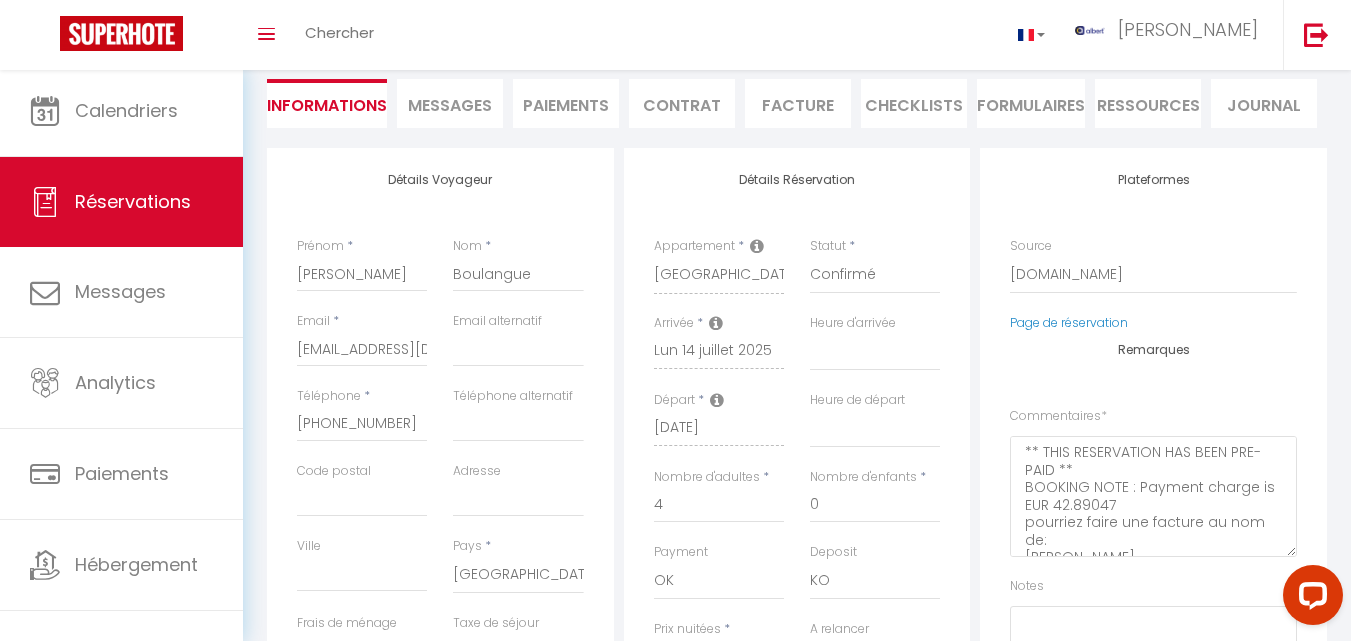 scroll, scrollTop: 0, scrollLeft: 0, axis: both 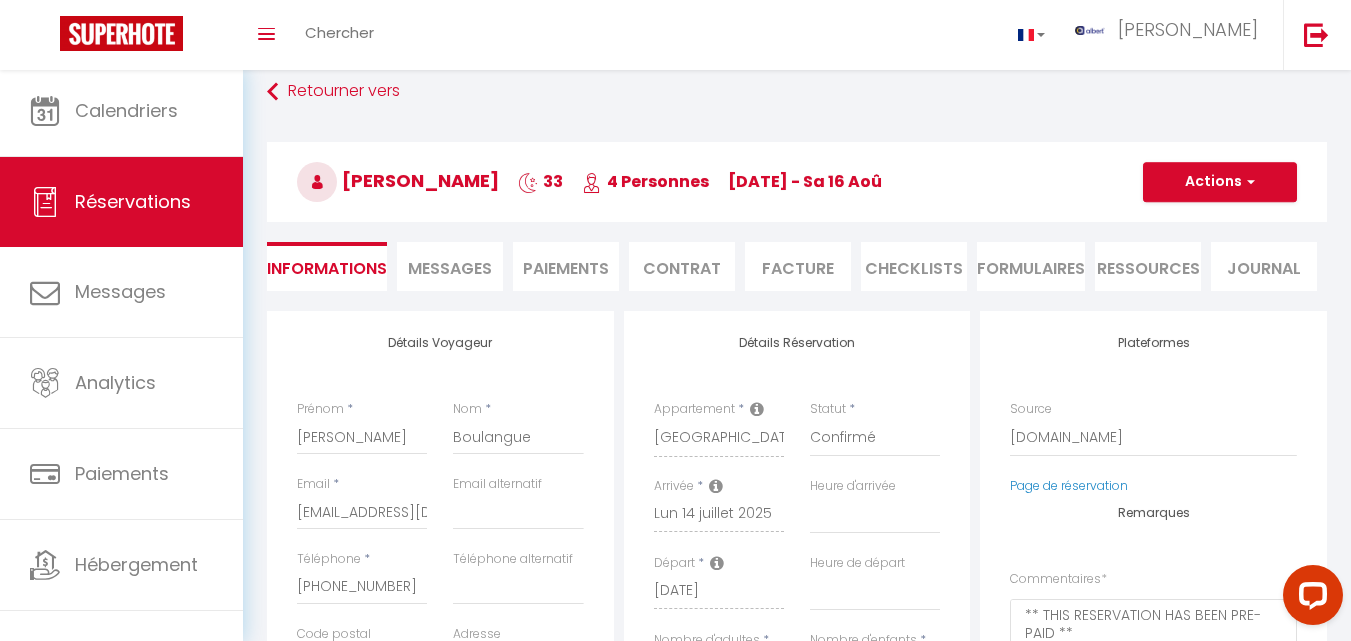 click on "Messages" at bounding box center (450, 266) 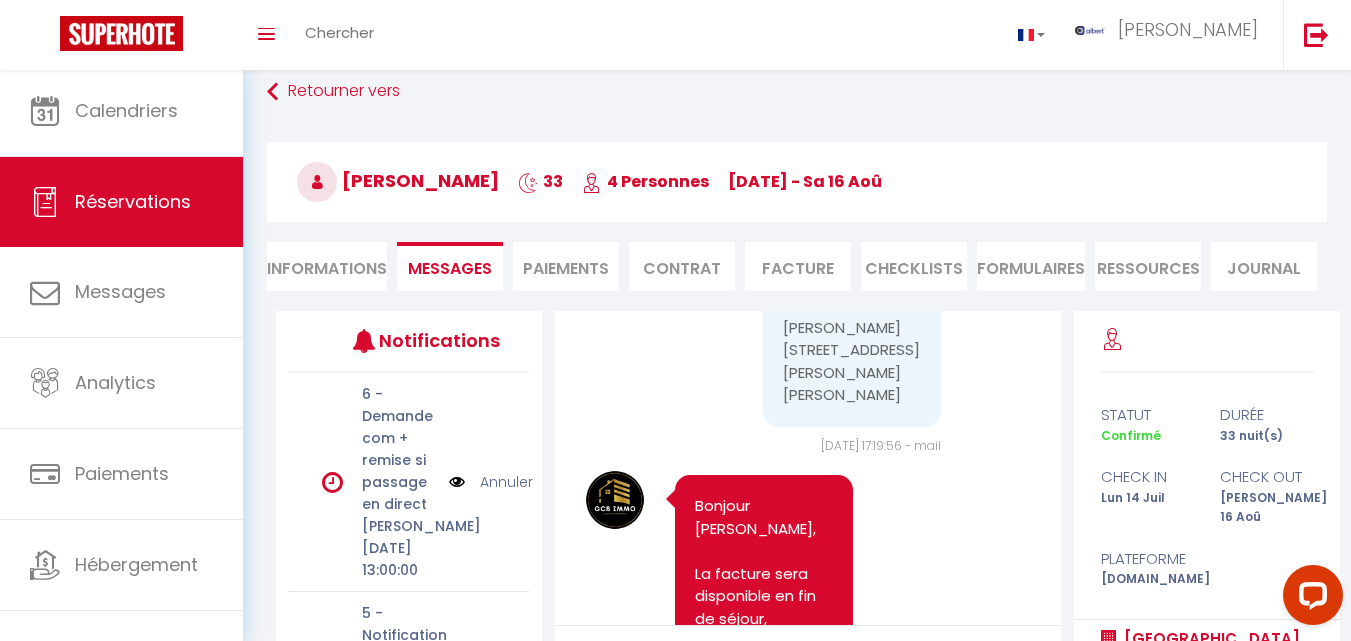 scroll, scrollTop: 200, scrollLeft: 0, axis: vertical 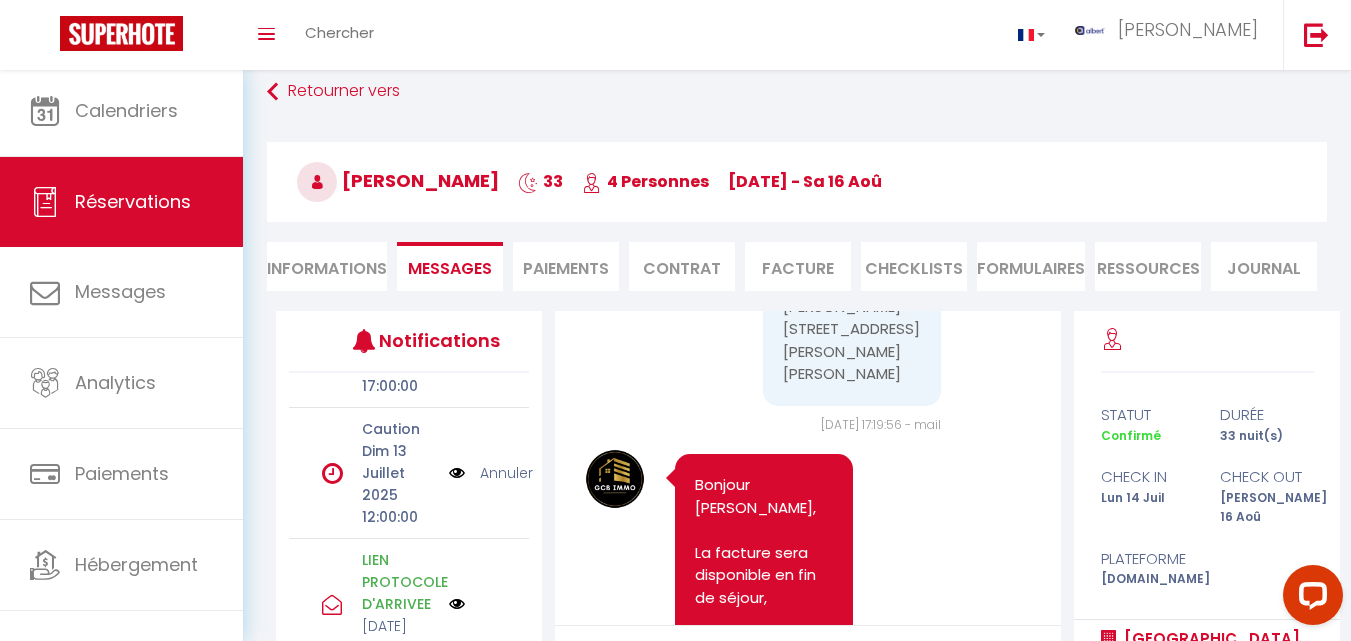 click at bounding box center [457, 473] 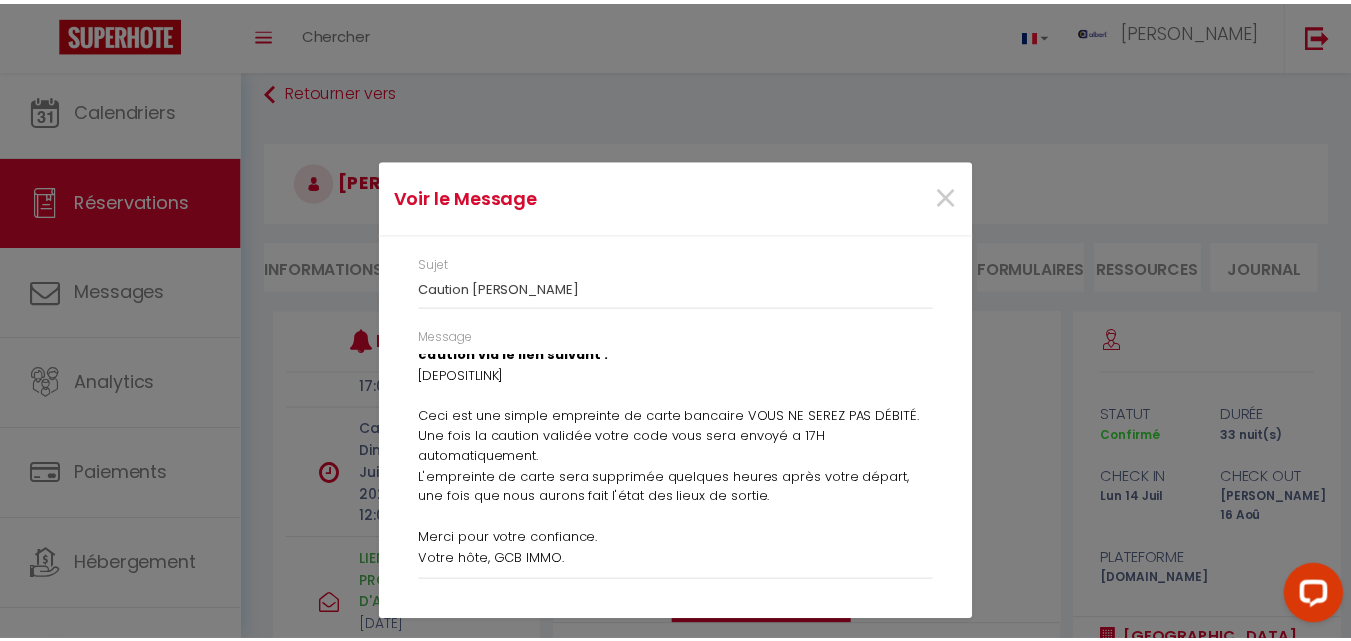 scroll, scrollTop: 0, scrollLeft: 0, axis: both 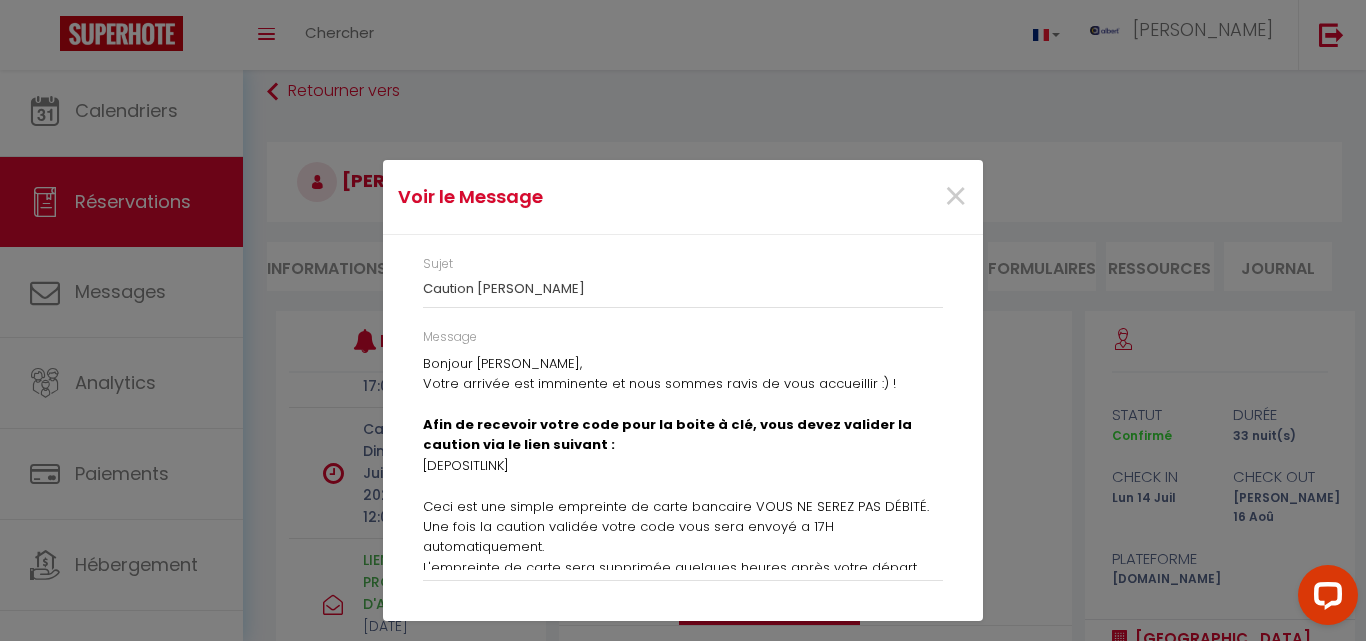 click on "Voir le Message
×
Sujet
Caution [PERSON_NAME]
Message
Bonjour [PERSON_NAME], Votre arrivée est imminente et nous sommes ravis de vous accueillir :) ! Afin de recevoir votre code pour la boite à clé, vous devez valider la caution via le lien suivant : [DEPOSITLINK] Ceci est une simple empreinte de carte bancaire VOUS NE SEREZ PAS DÉBITÉ. Une fois la caution validée votre code vous sera envoyé a 17H automatiquement. L'empreinte de carte sera supprimée quelques heures après votre départ, une fois que nous aurons fait l'état des lieux de sortie. Merci pour votre confiance. Votre hôte, GCB IMMO." at bounding box center [683, 320] 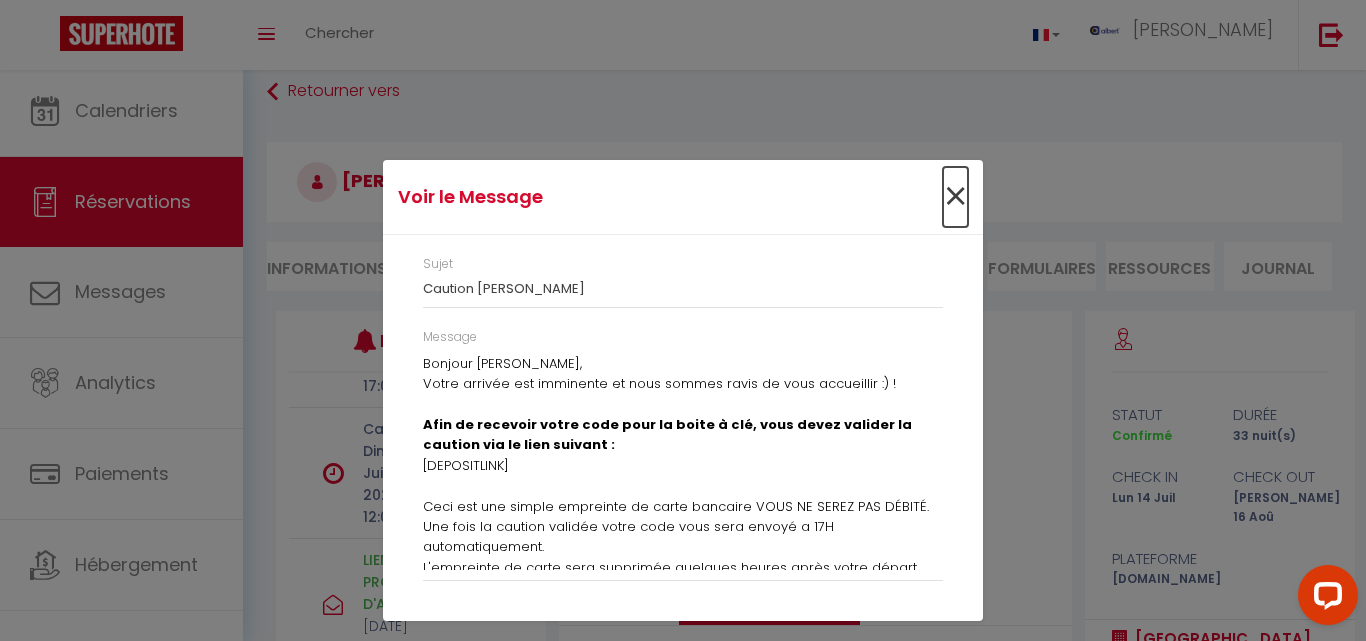 click on "×" at bounding box center (955, 197) 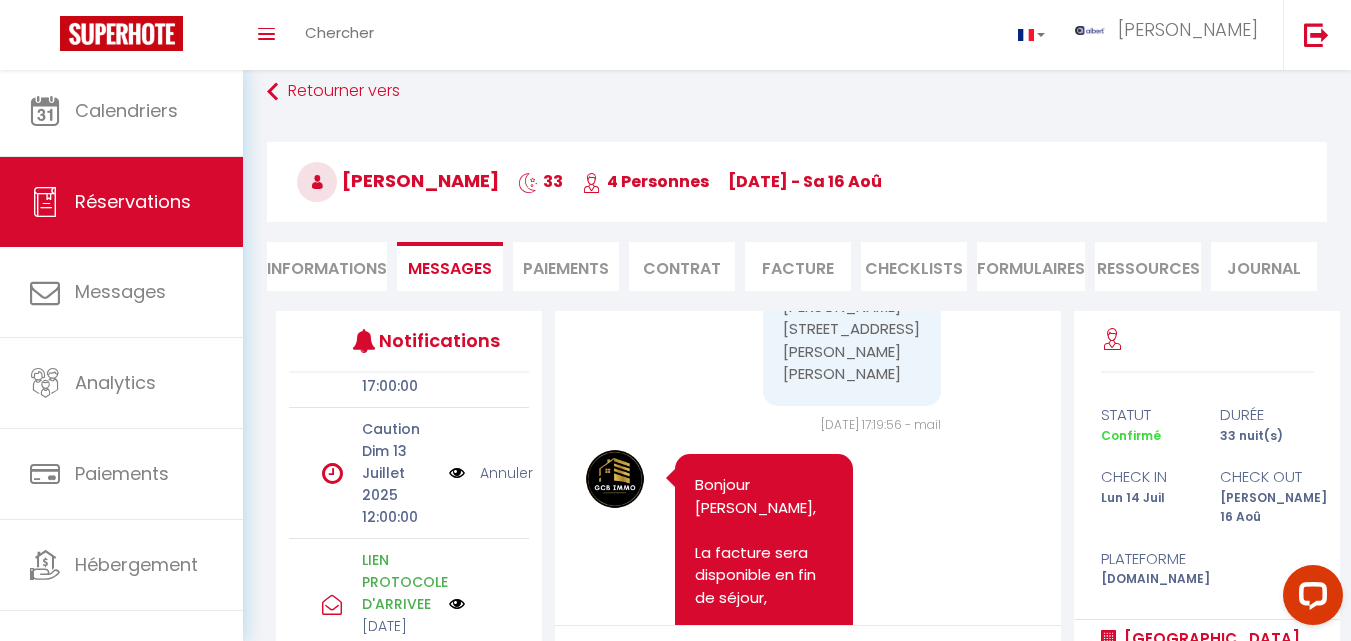 click on "Paiements" at bounding box center (566, 266) 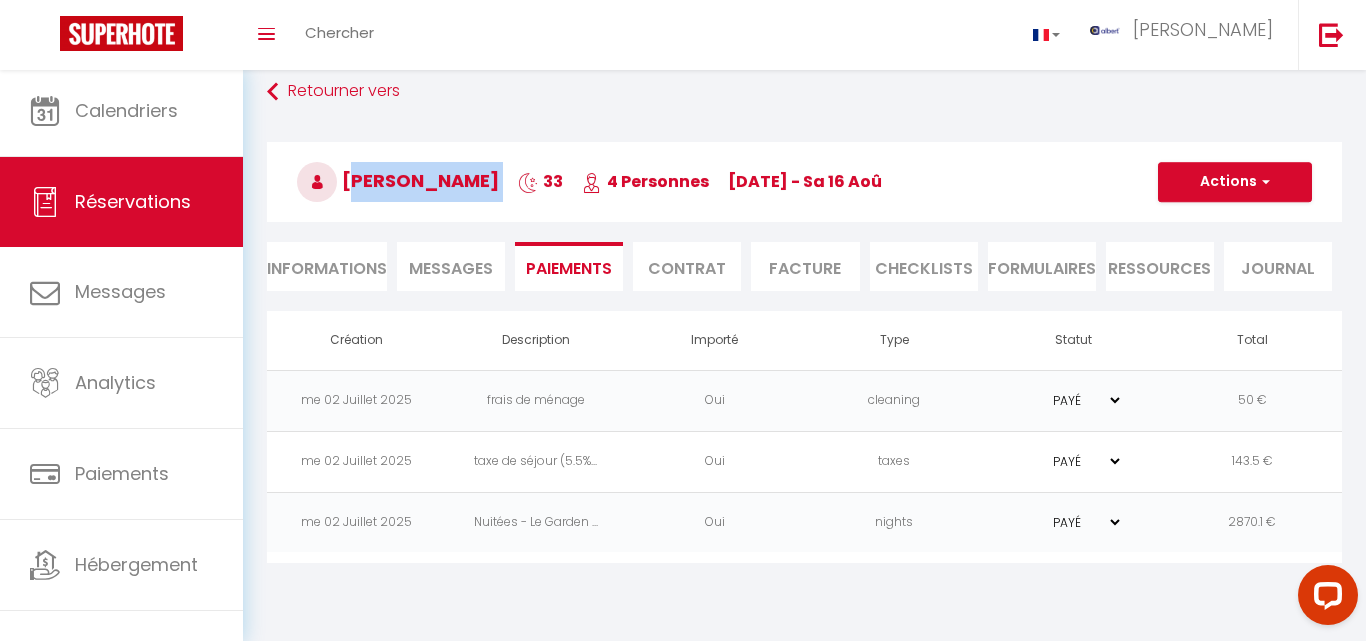 copy on "[PERSON_NAME]" 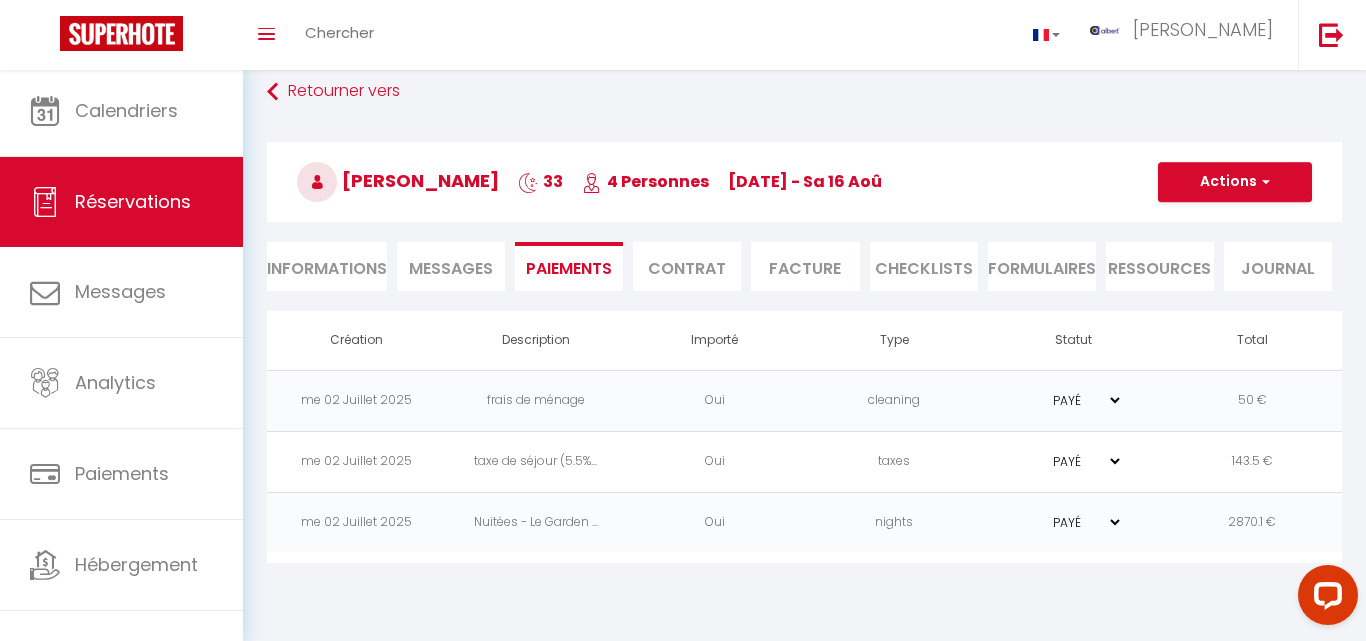 click on "[PERSON_NAME]   33    4 Personnes
[DATE] - sa 16 Aoû" at bounding box center (804, 182) 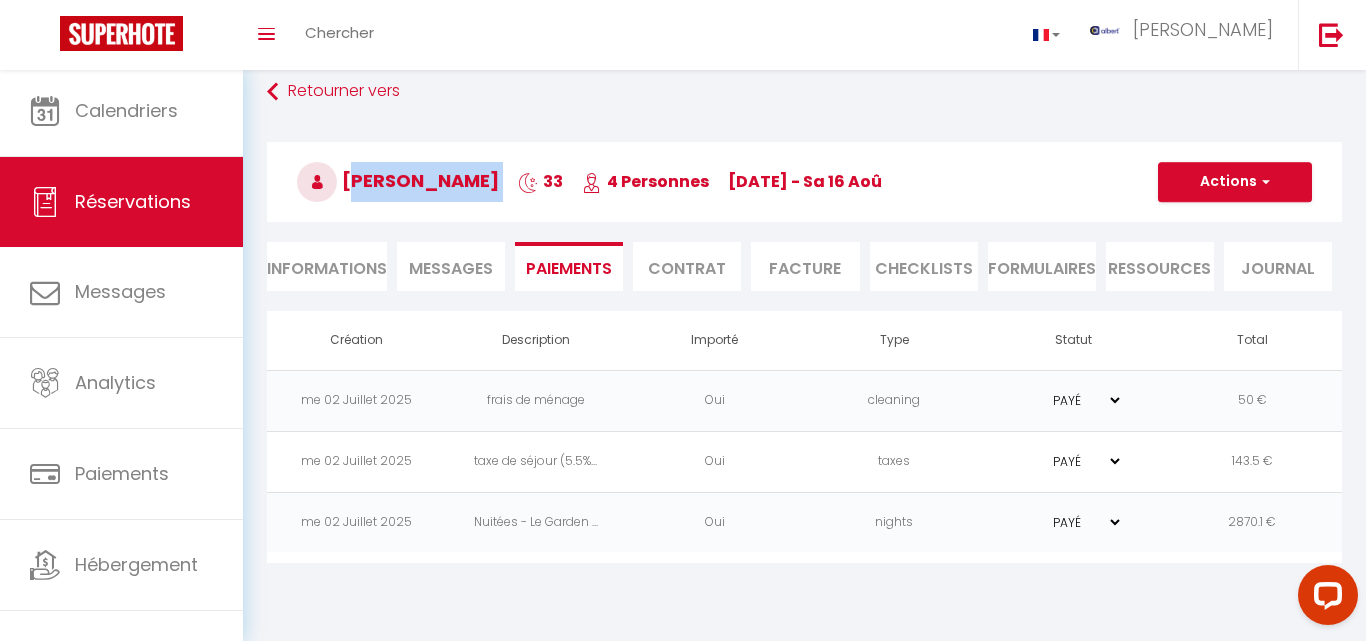 copy on "[PERSON_NAME]" 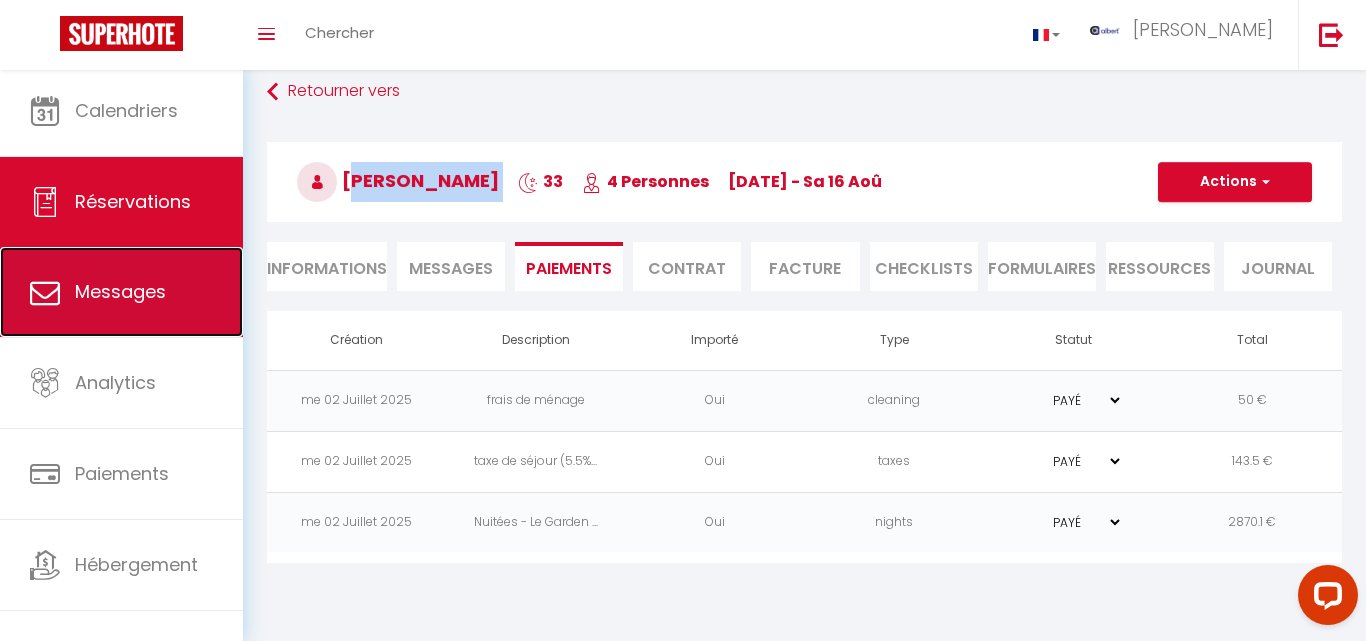 click on "Messages" at bounding box center (121, 292) 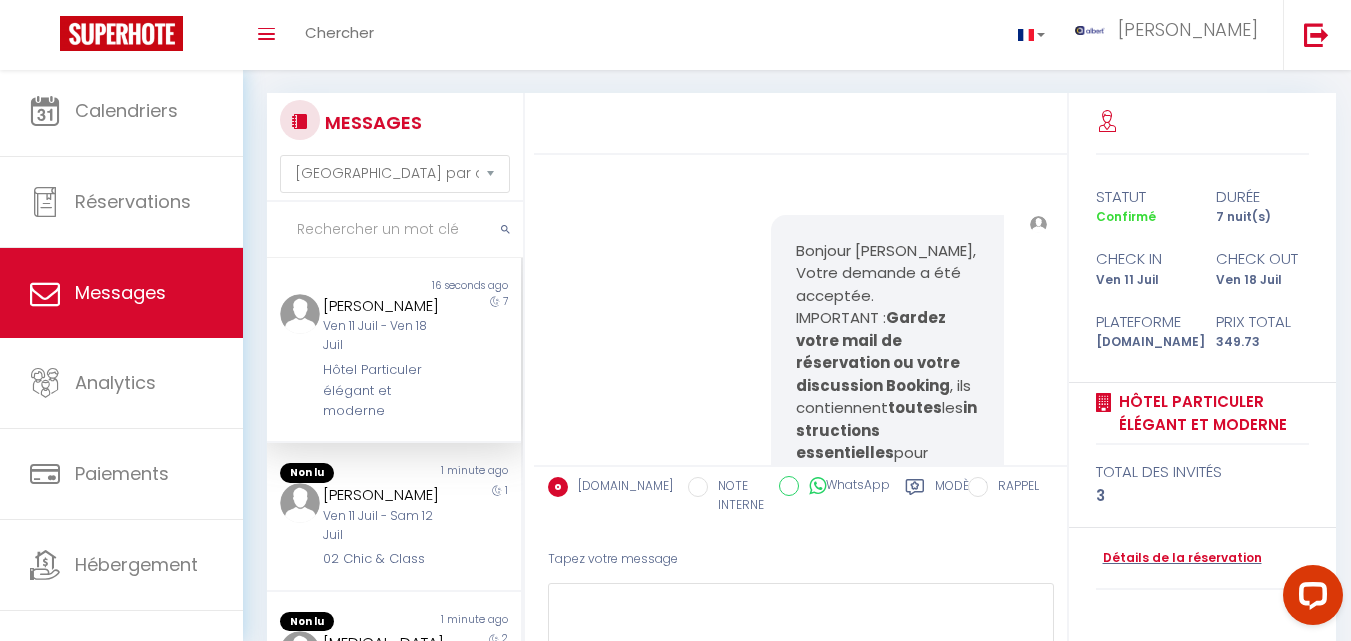 scroll, scrollTop: 3927, scrollLeft: 0, axis: vertical 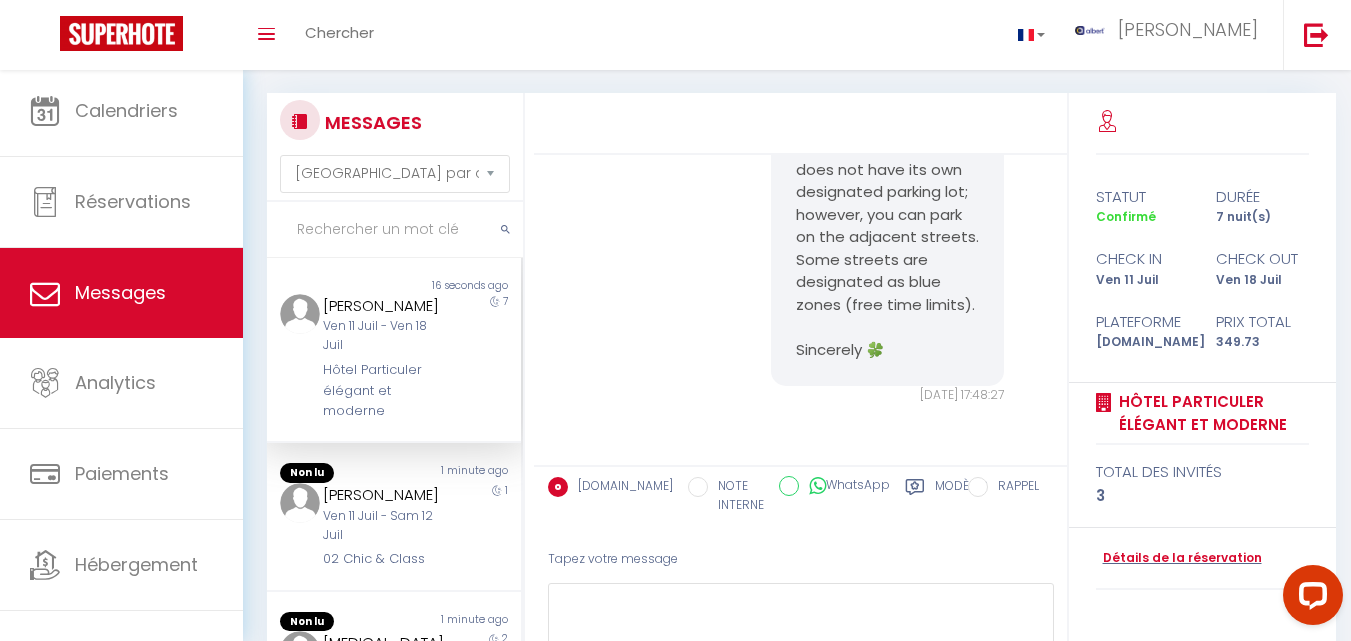 click at bounding box center [395, 230] 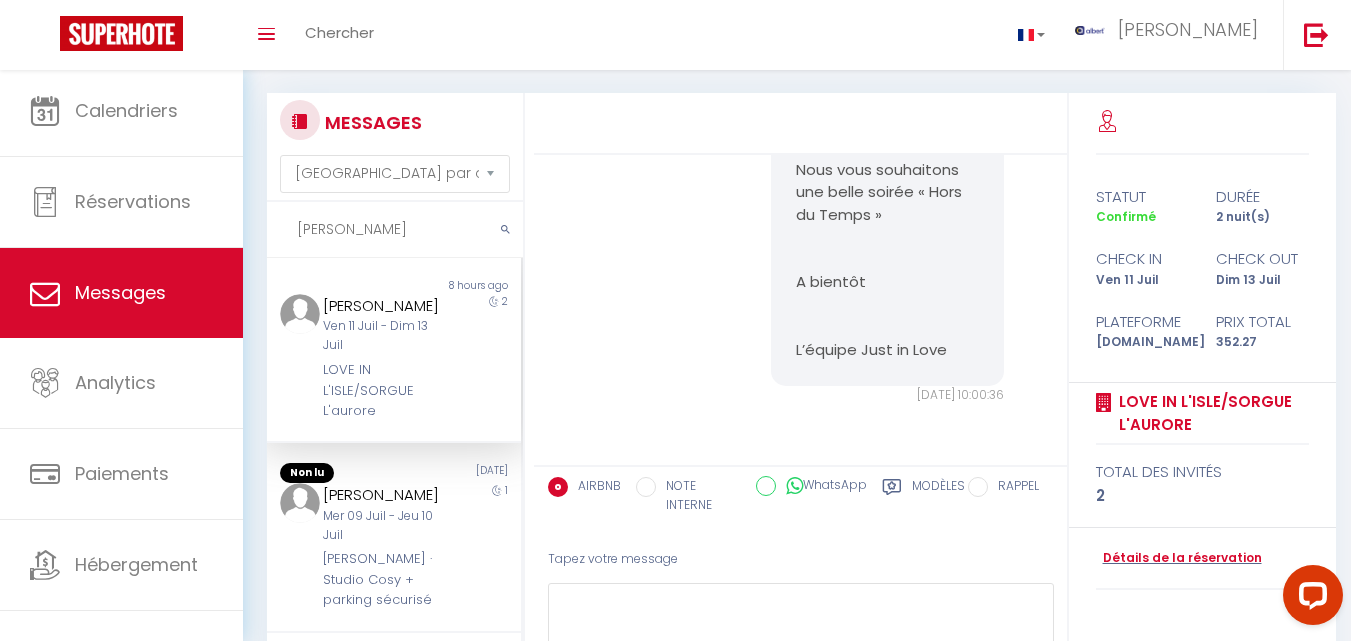 scroll, scrollTop: 14032, scrollLeft: 0, axis: vertical 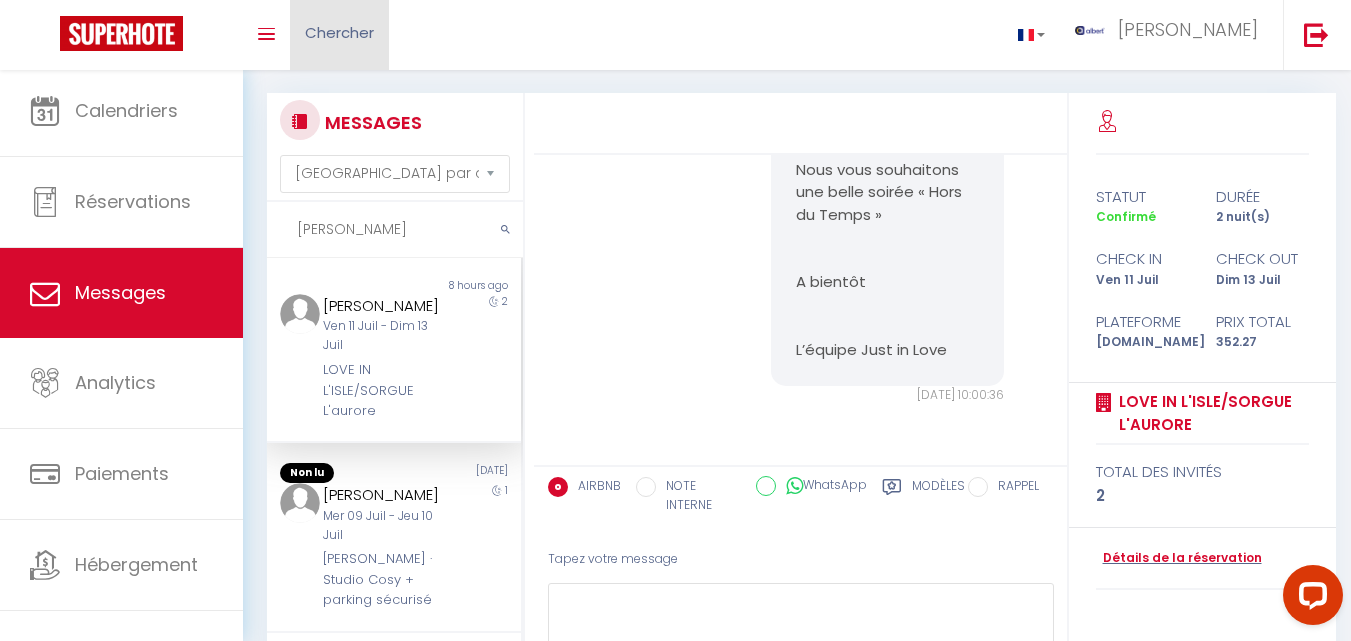 type on "[PERSON_NAME]" 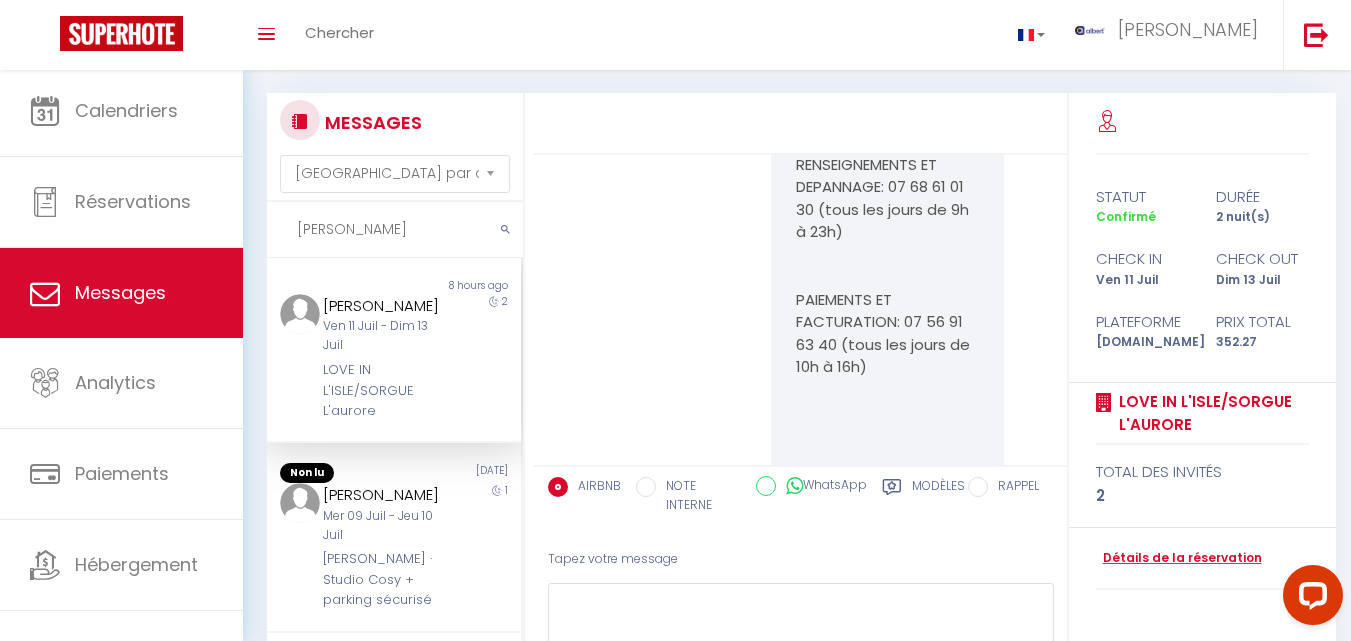 scroll, scrollTop: 12832, scrollLeft: 0, axis: vertical 